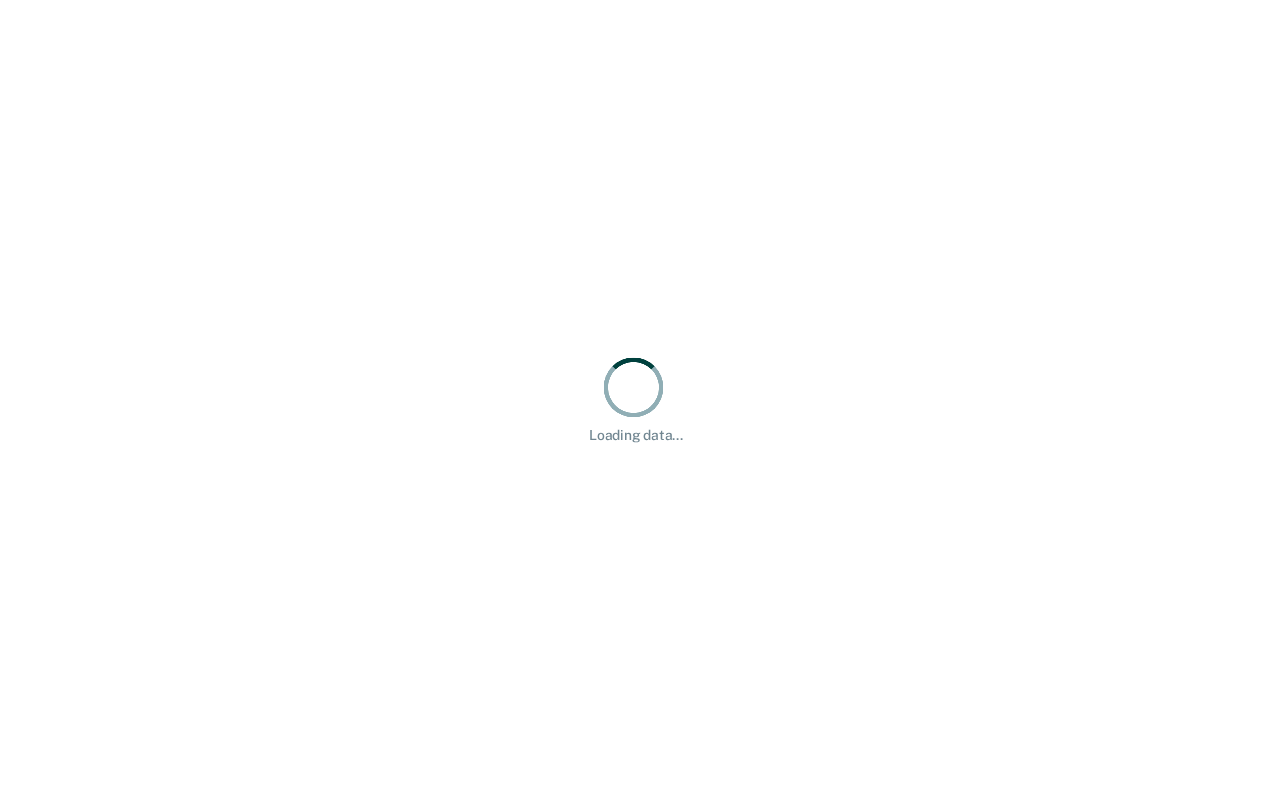 scroll, scrollTop: 0, scrollLeft: 0, axis: both 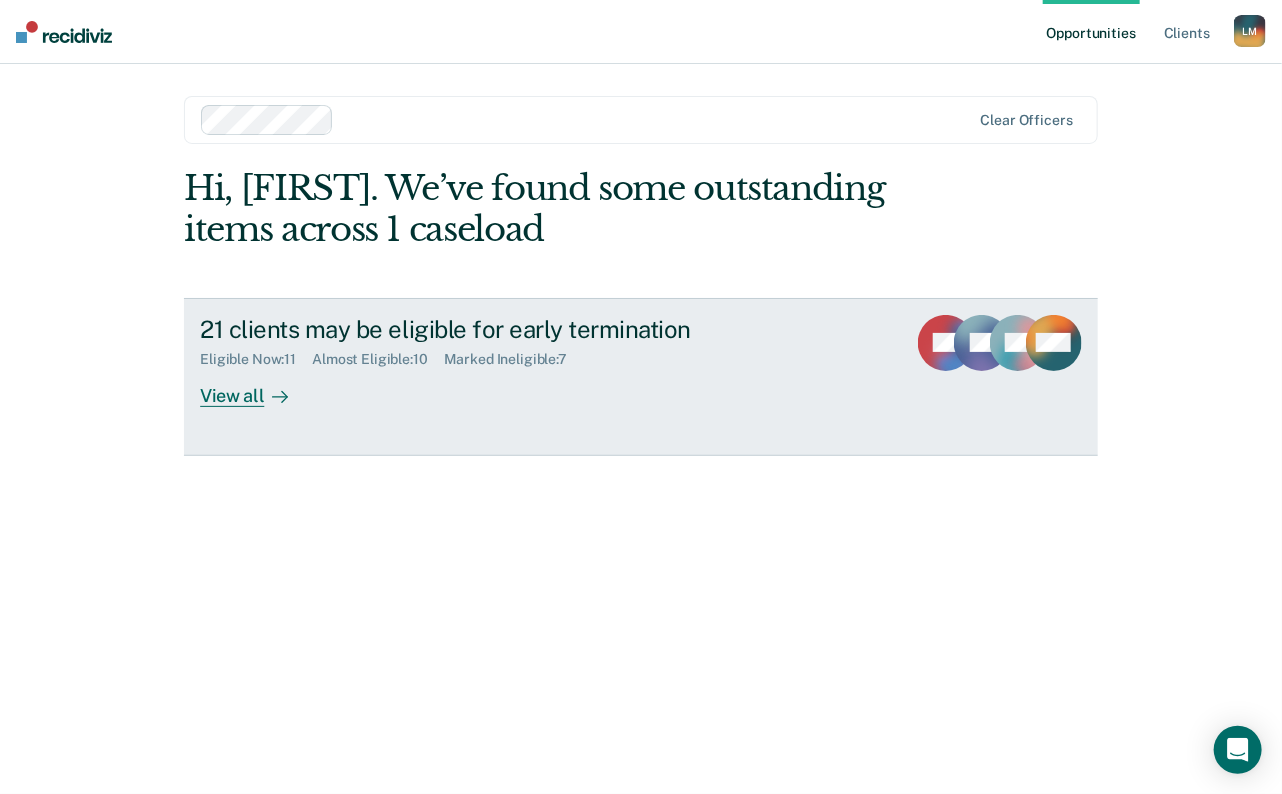 click on "View all" at bounding box center (256, 387) 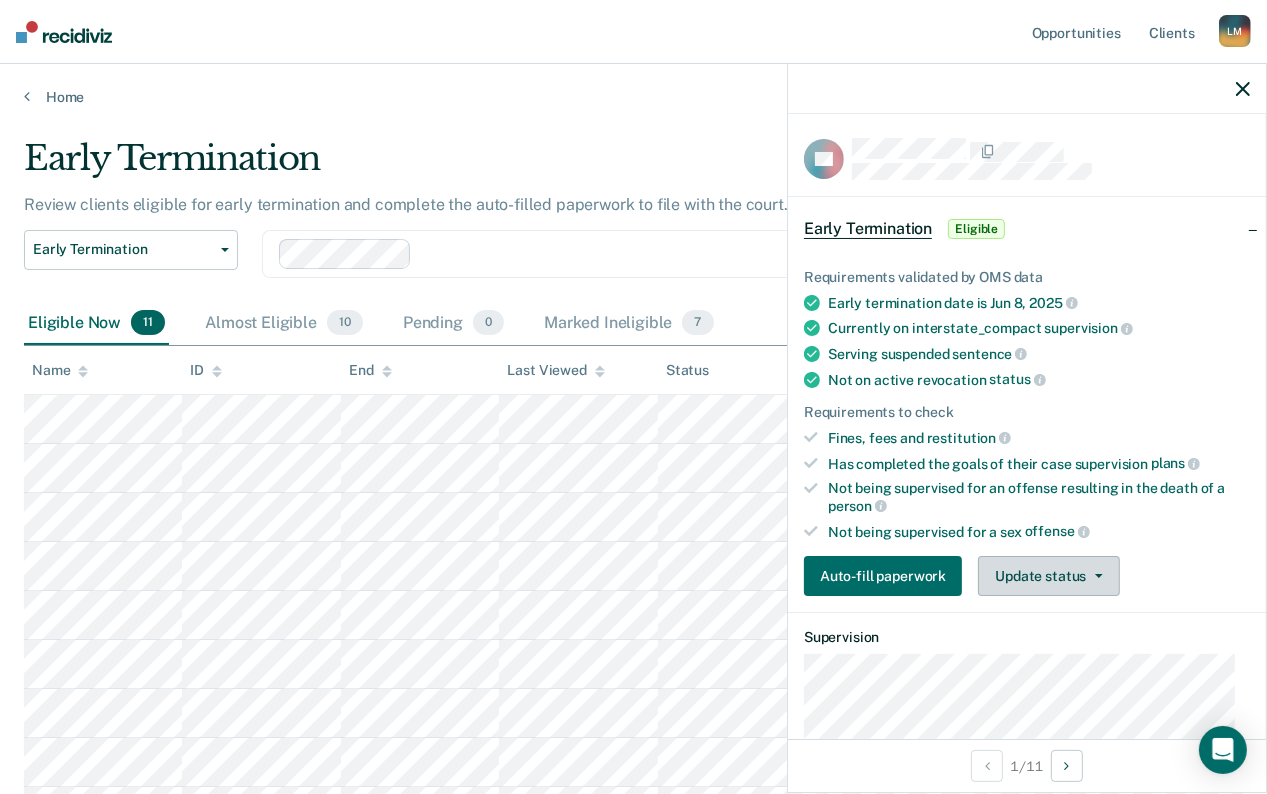 click on "Update status" at bounding box center [1048, 576] 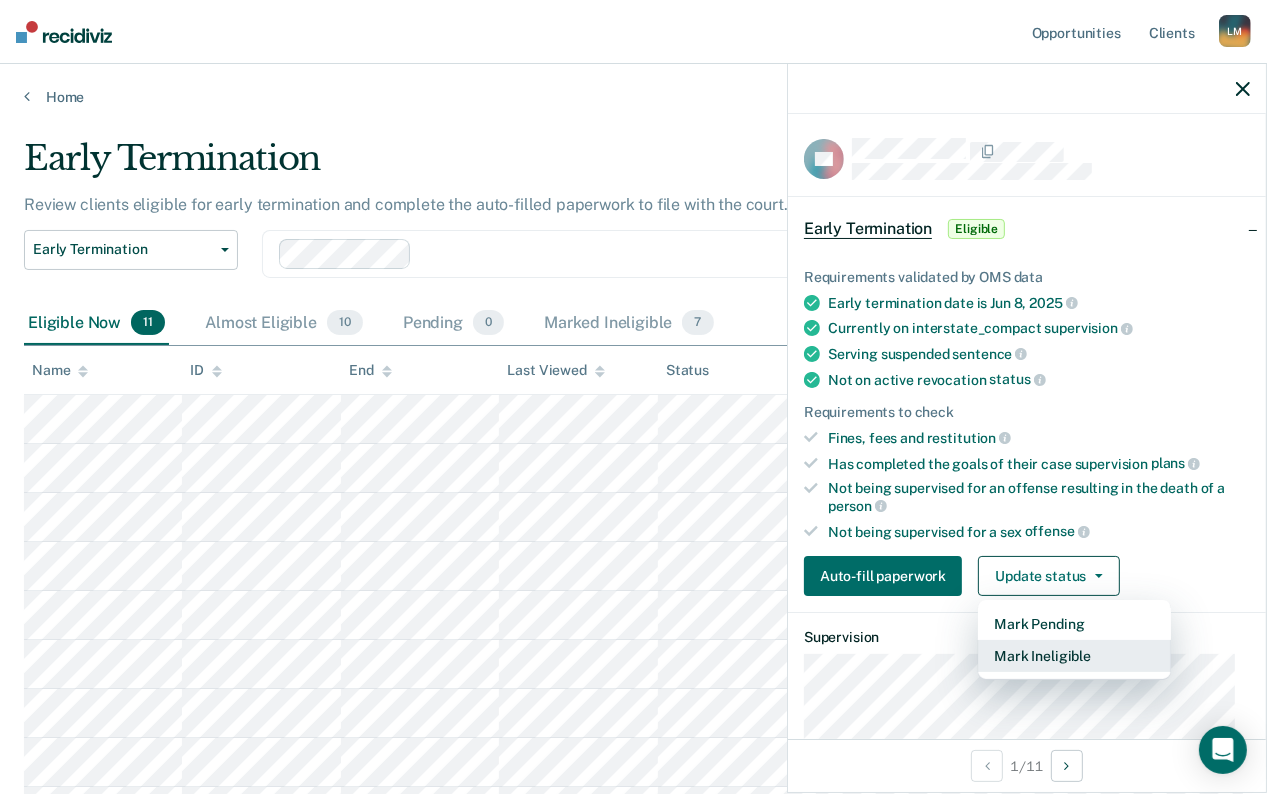 click on "Mark Ineligible" at bounding box center [1074, 656] 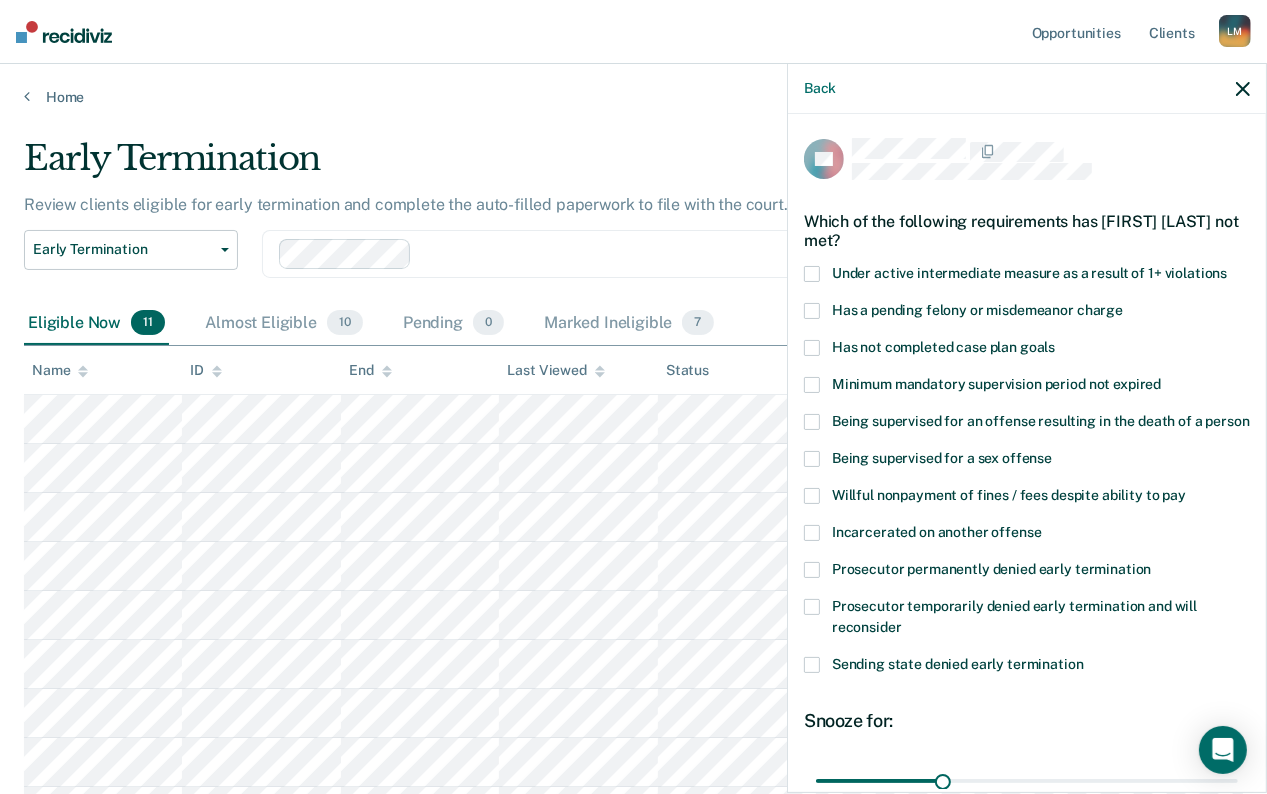 scroll, scrollTop: 204, scrollLeft: 0, axis: vertical 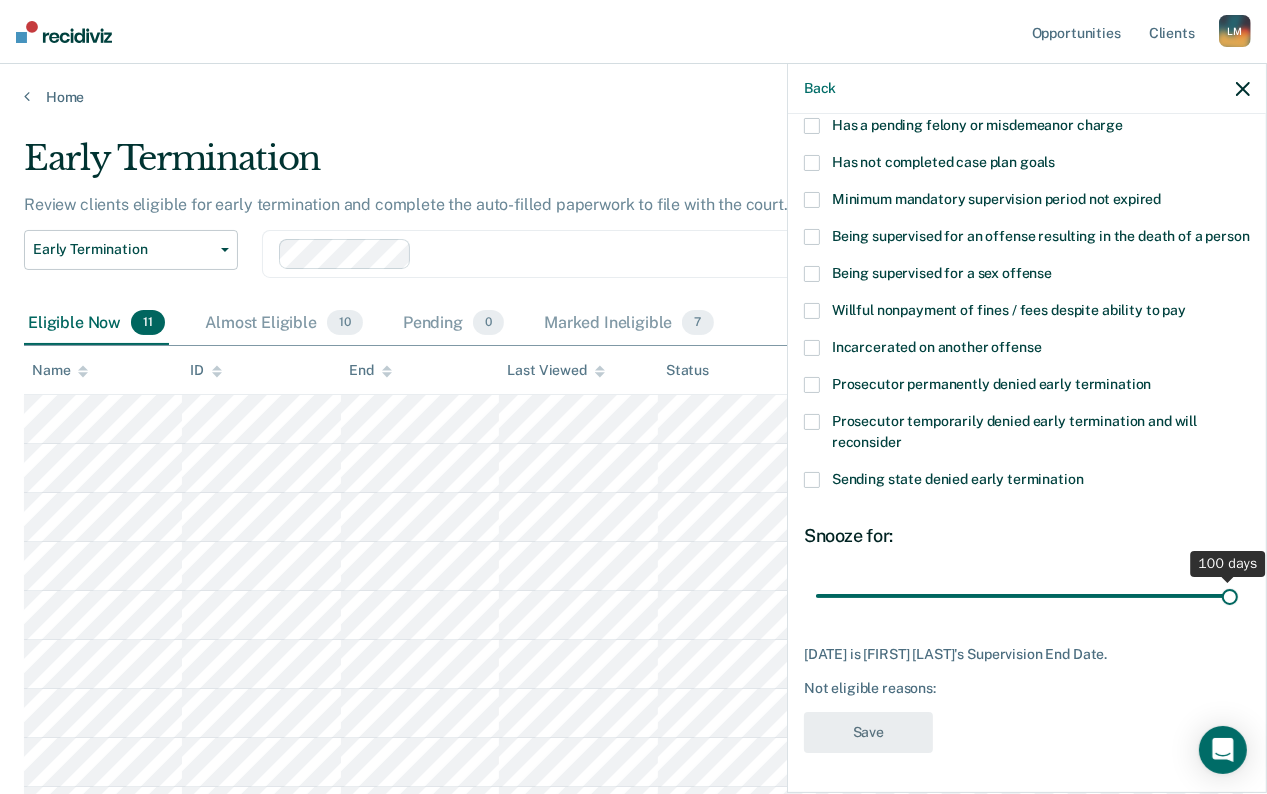 drag, startPoint x: 938, startPoint y: 595, endPoint x: 1216, endPoint y: 578, distance: 278.5193 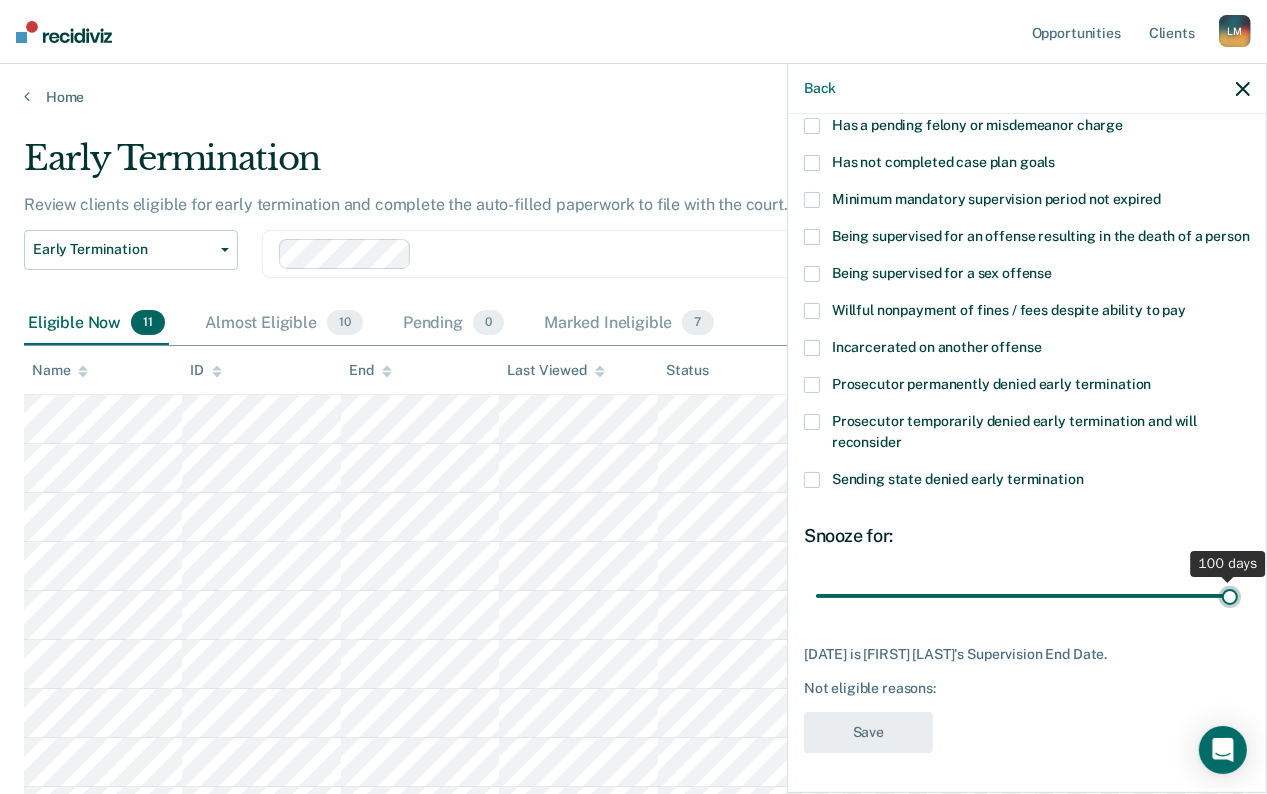 type on "100" 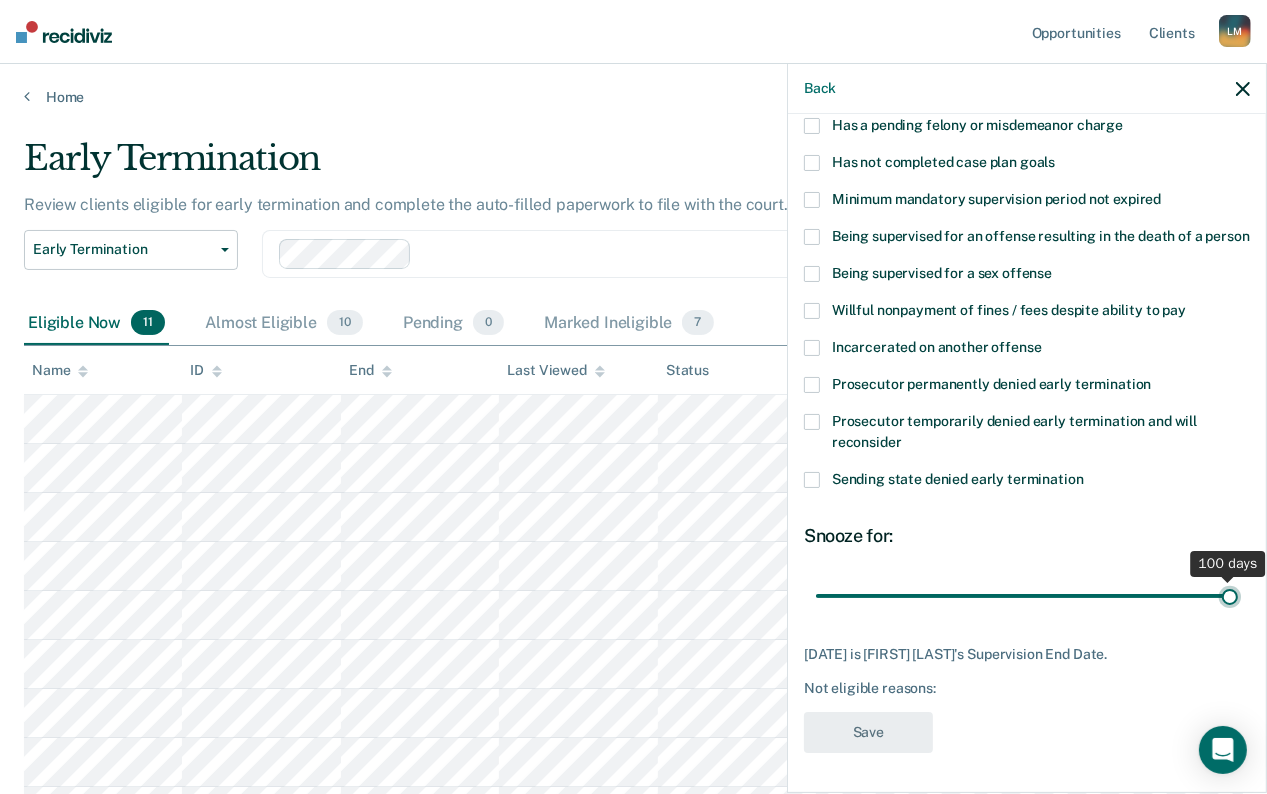 click at bounding box center [1027, 596] 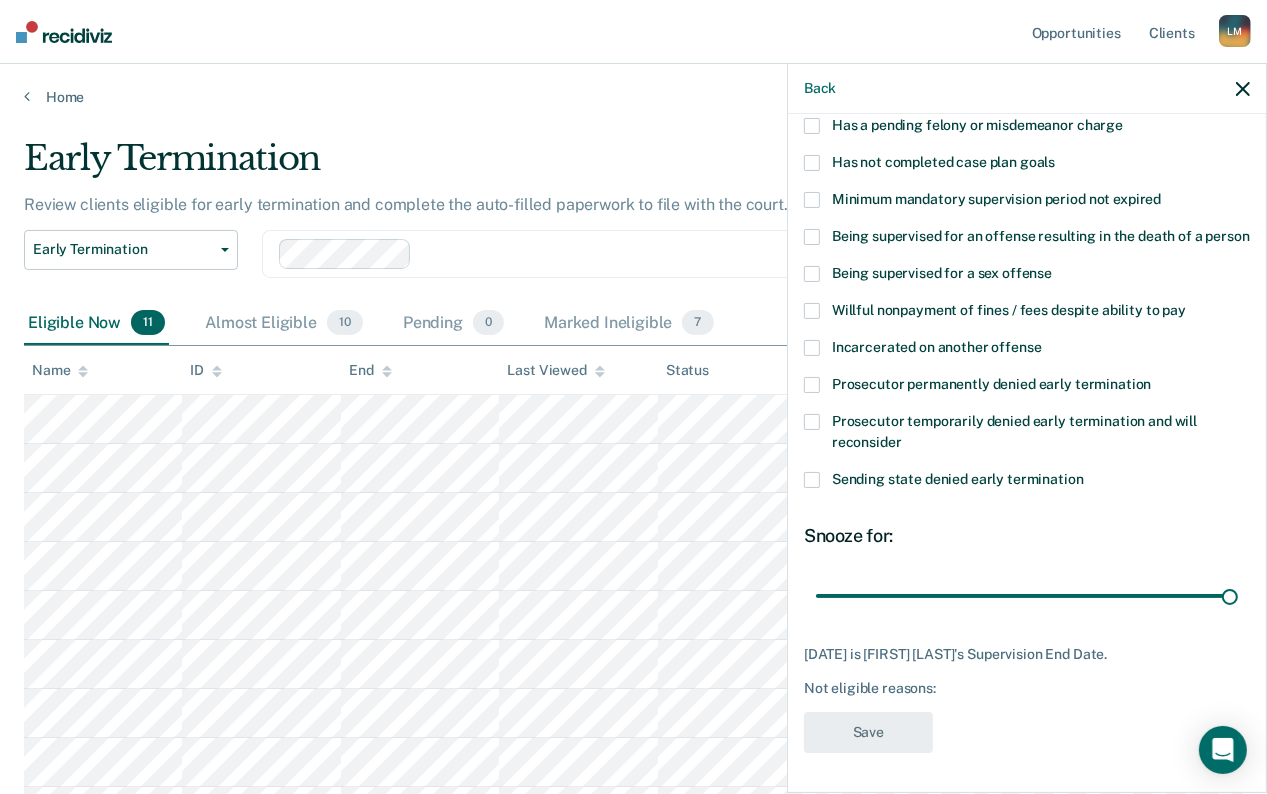 click at bounding box center [812, 163] 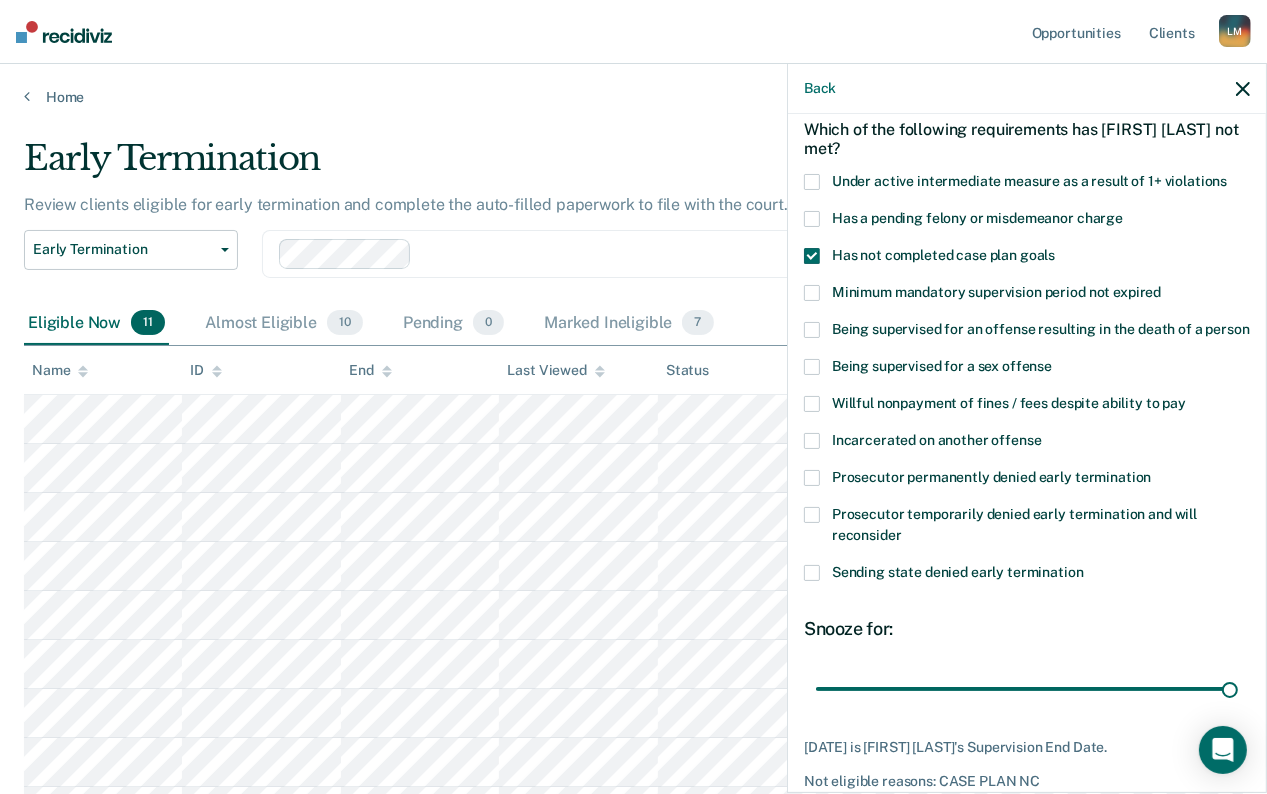 scroll, scrollTop: 204, scrollLeft: 0, axis: vertical 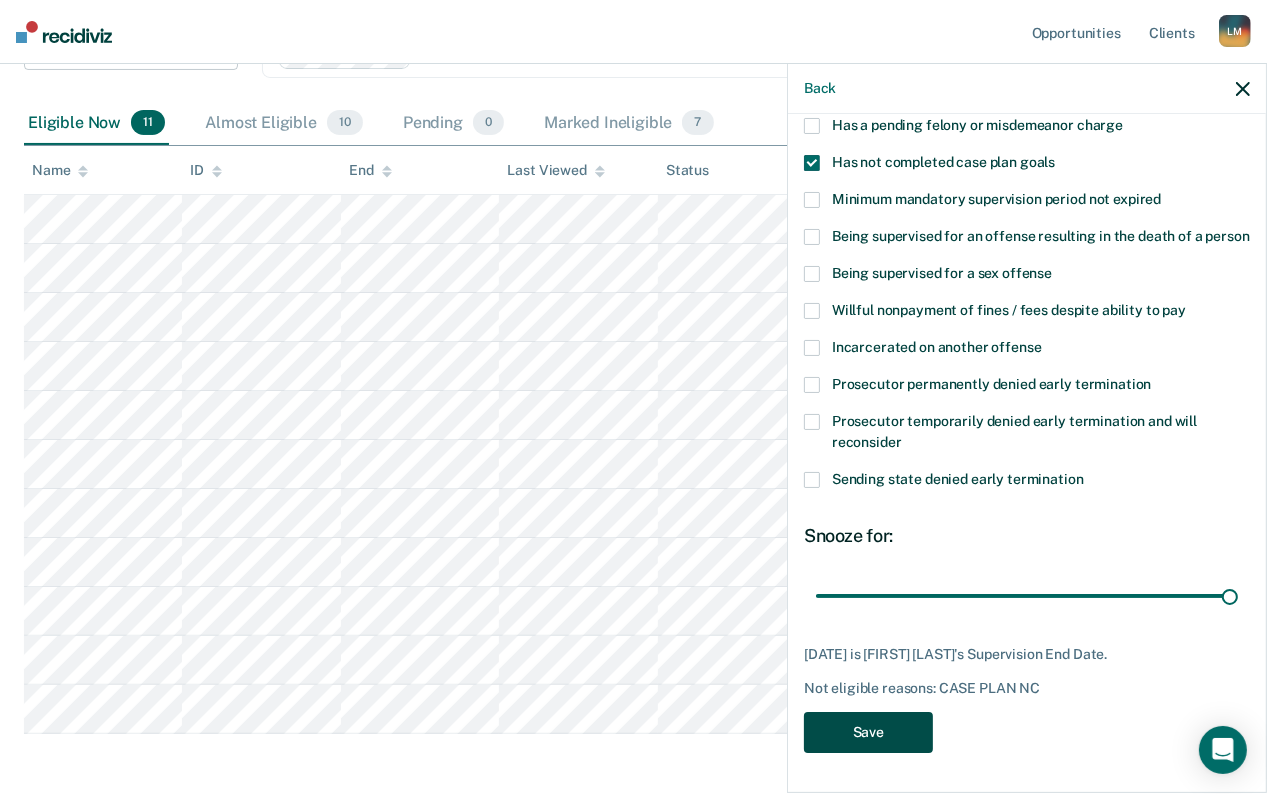 click on "Save" at bounding box center [868, 732] 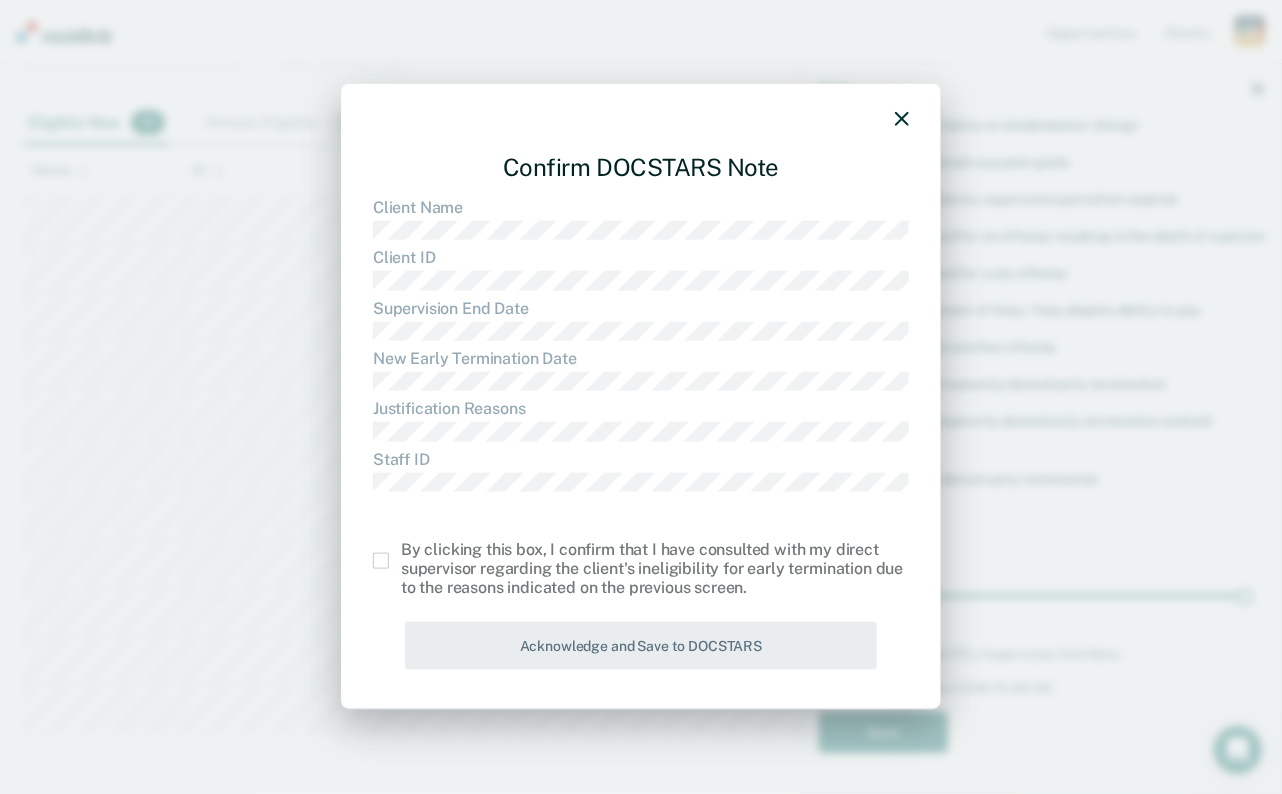 drag, startPoint x: 372, startPoint y: 551, endPoint x: 384, endPoint y: 557, distance: 13.416408 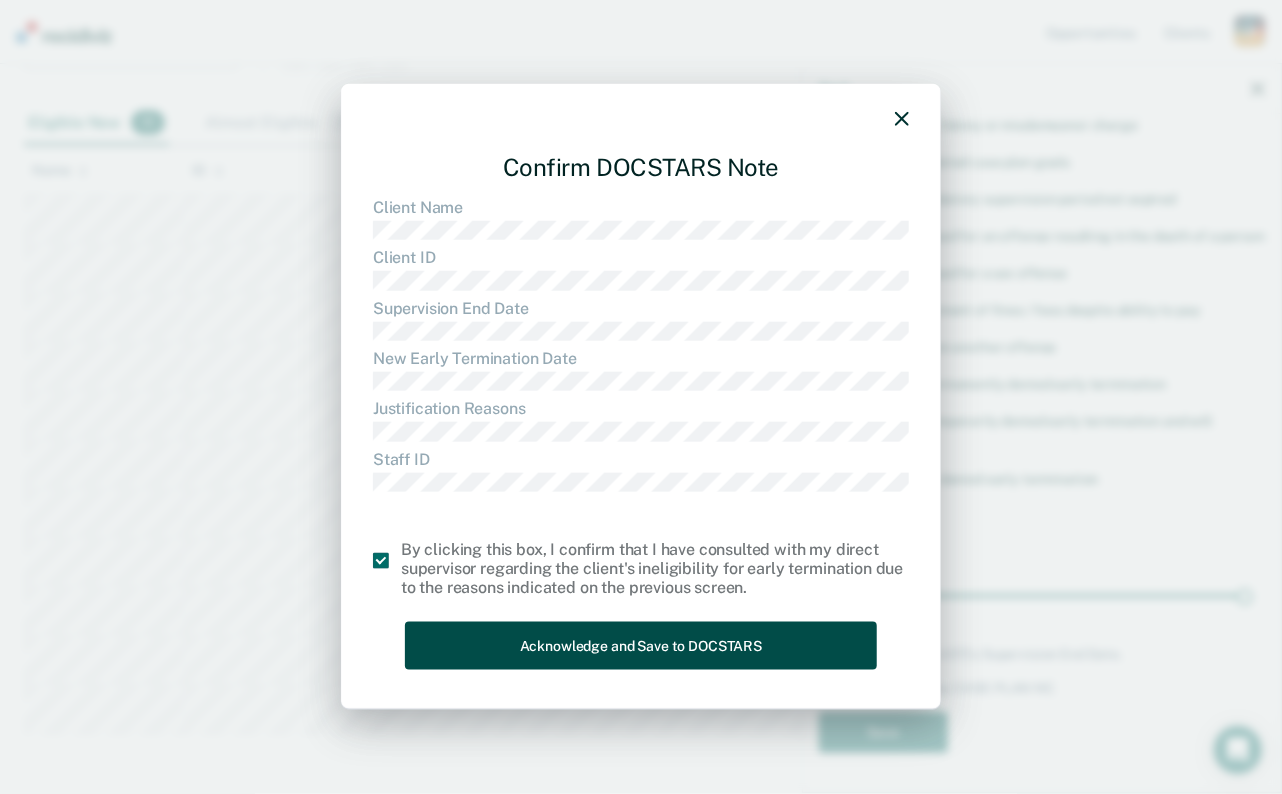 click on "Acknowledge and Save to DOCSTARS" at bounding box center (641, 645) 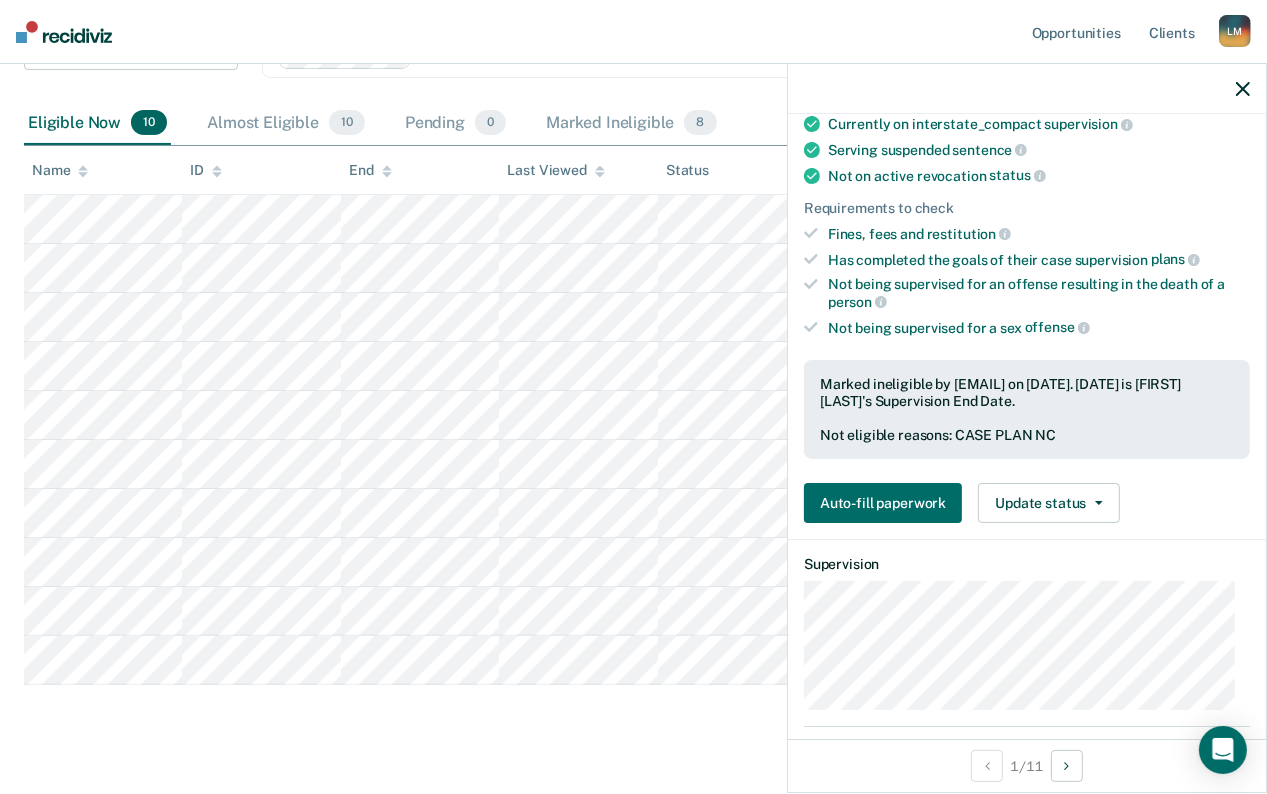 click on "L M" at bounding box center [1235, 31] 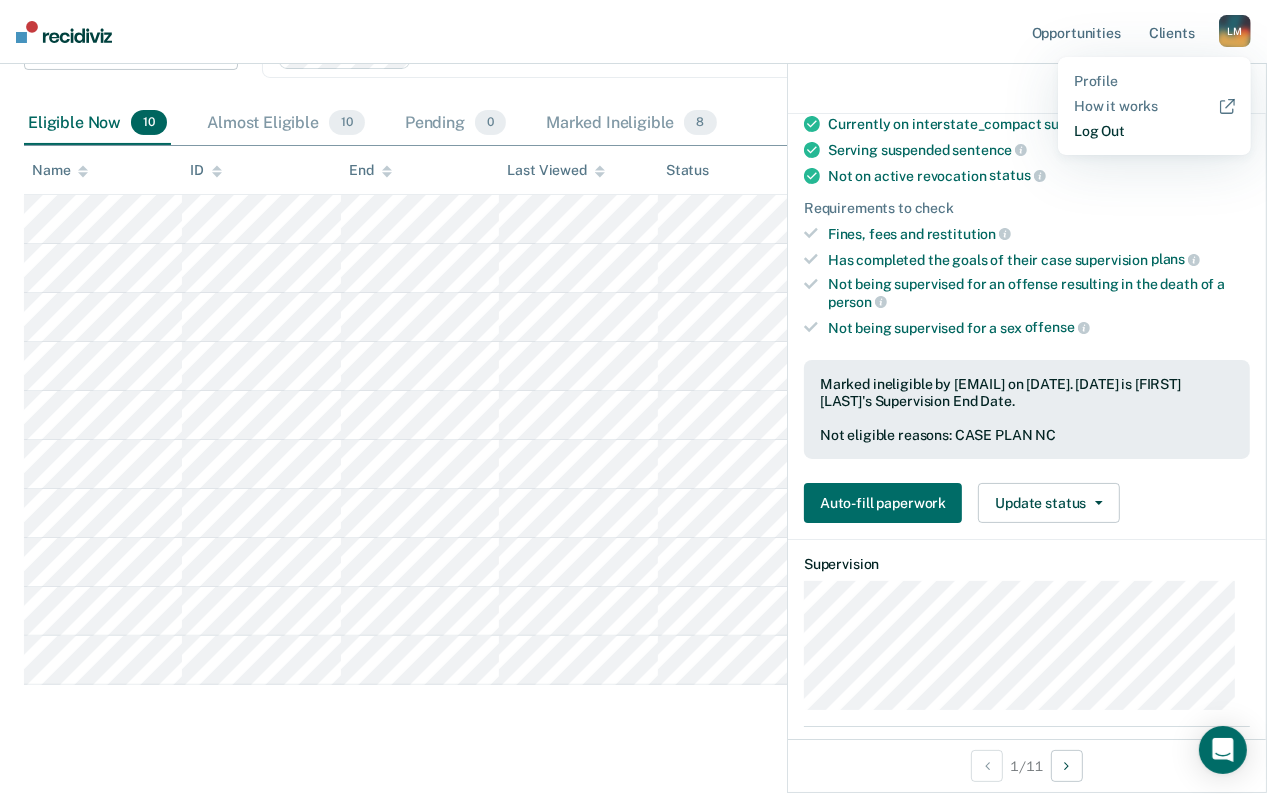 click on "Log Out" at bounding box center (1154, 131) 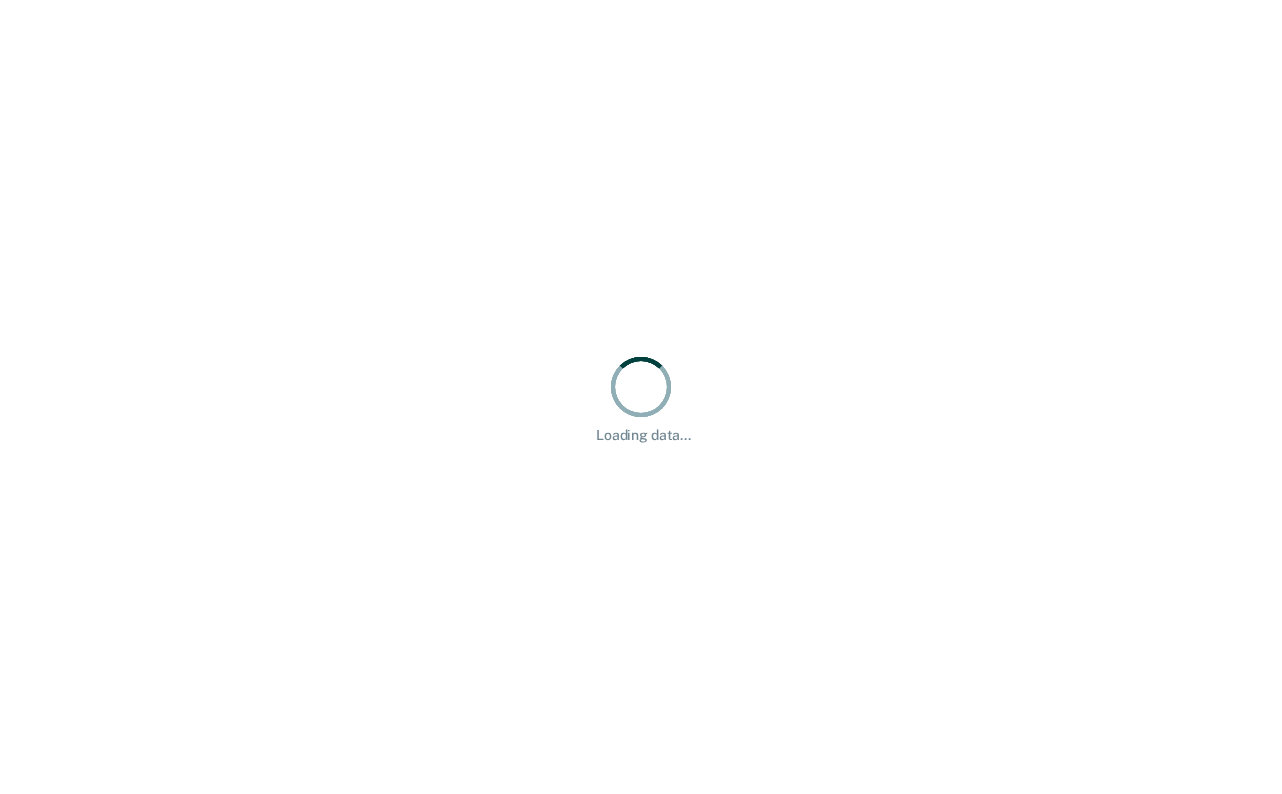 scroll, scrollTop: 0, scrollLeft: 0, axis: both 